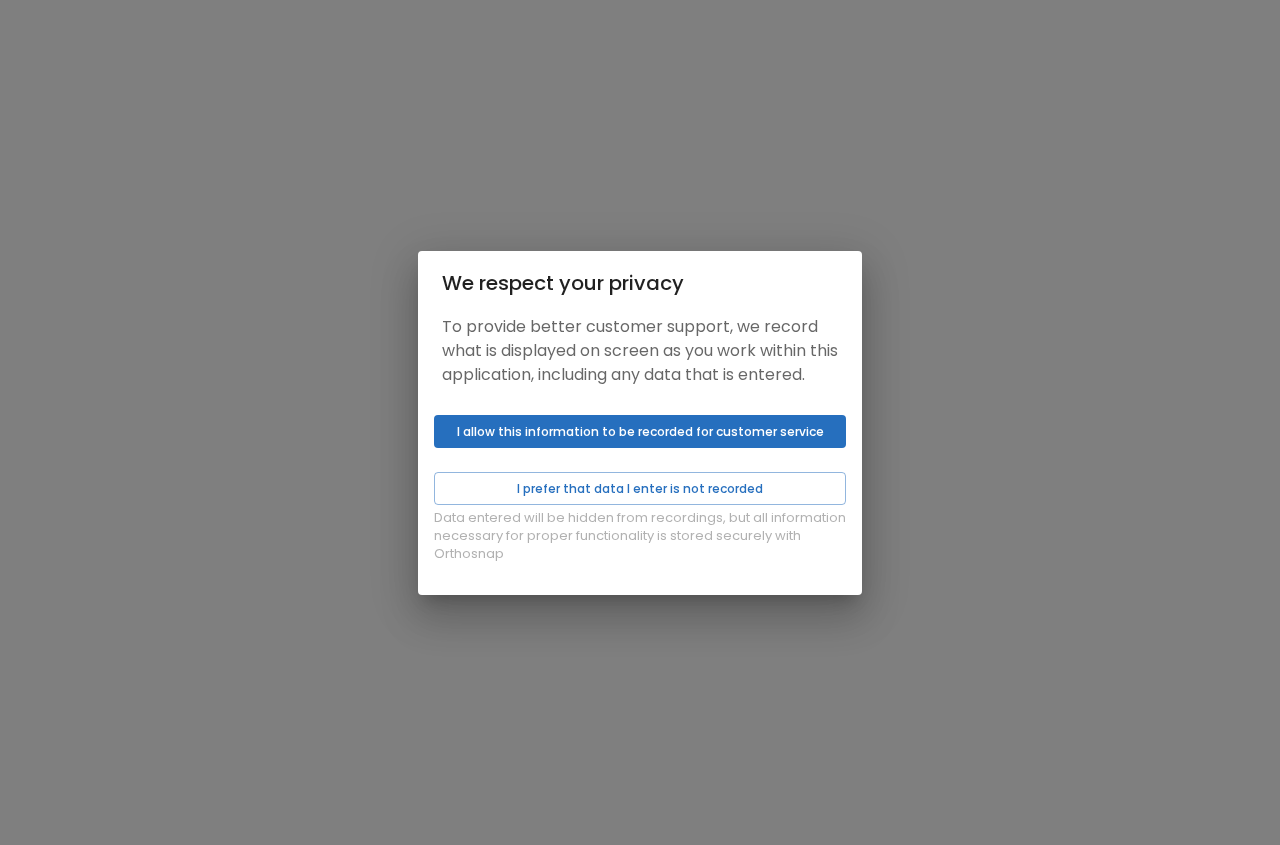 scroll, scrollTop: 0, scrollLeft: 0, axis: both 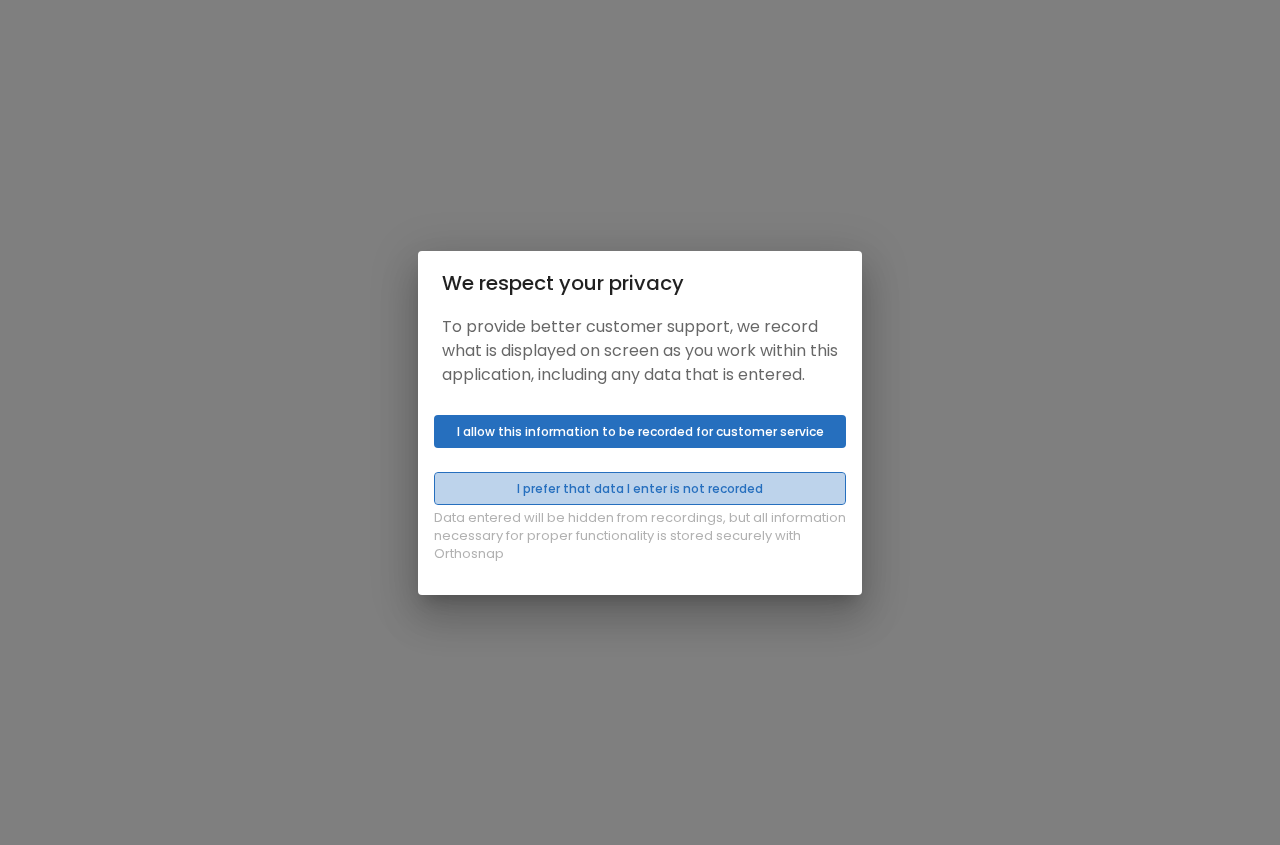 click on "I prefer that data I enter is not recorded" at bounding box center [640, 488] 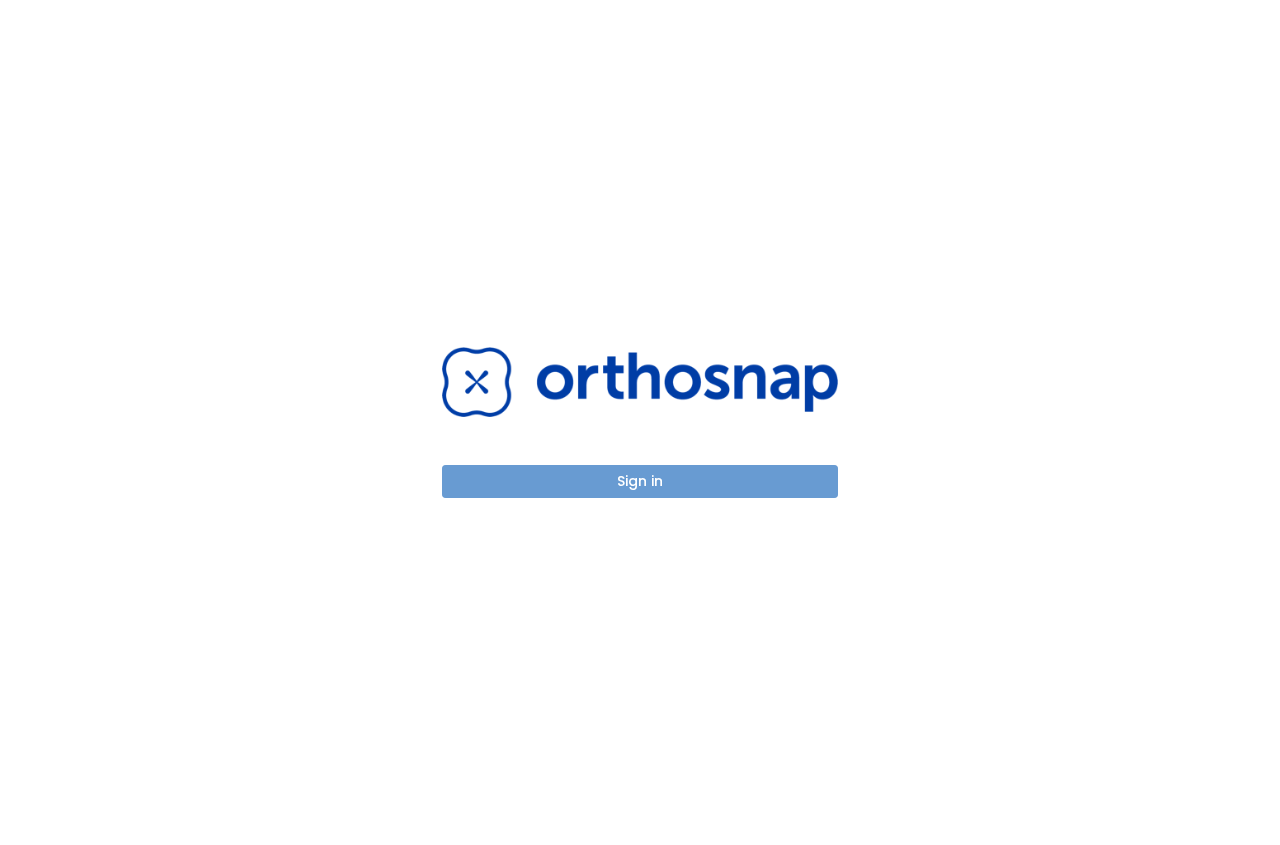click on "Sign in" at bounding box center (640, 481) 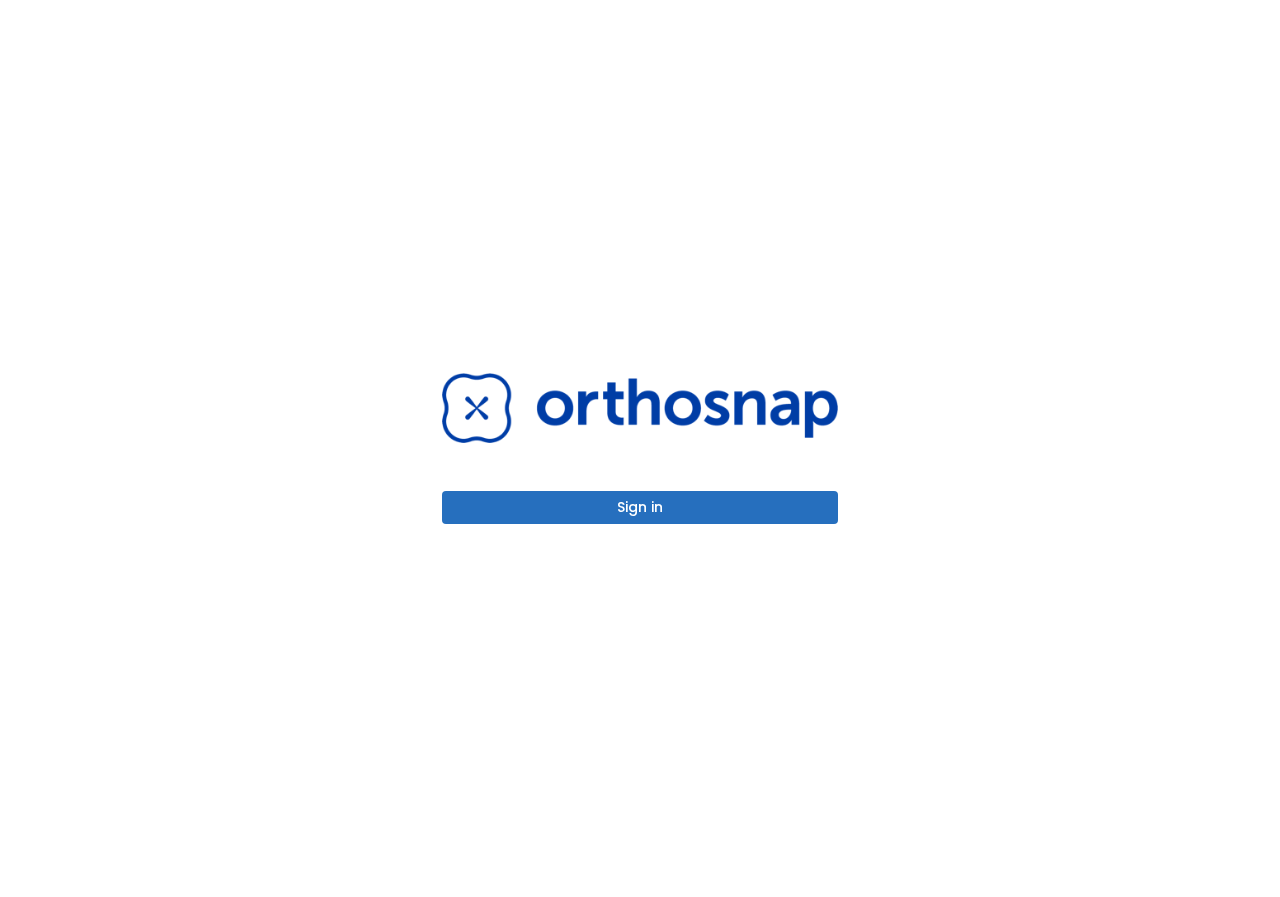 scroll, scrollTop: 0, scrollLeft: 0, axis: both 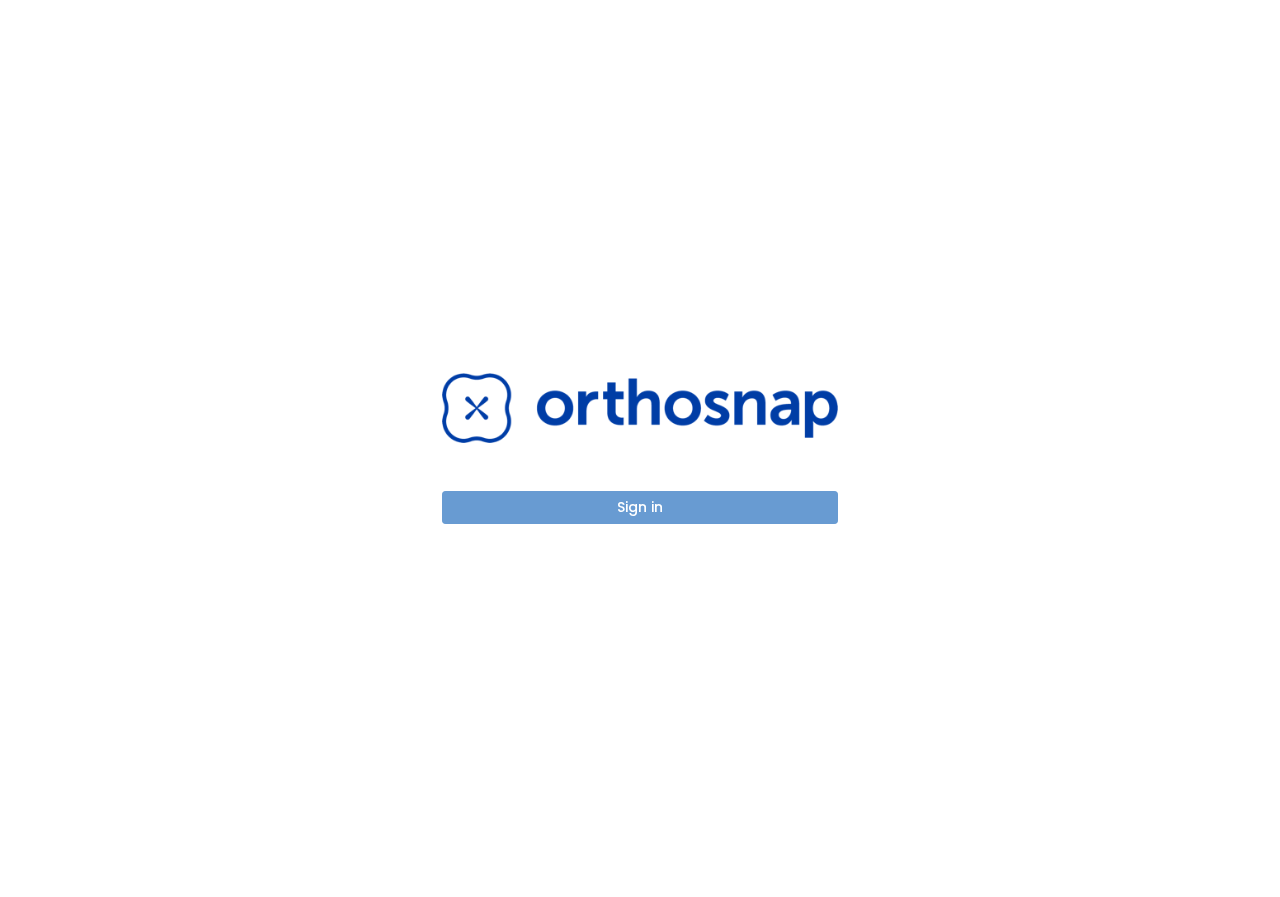 click on "Sign in" at bounding box center [640, 507] 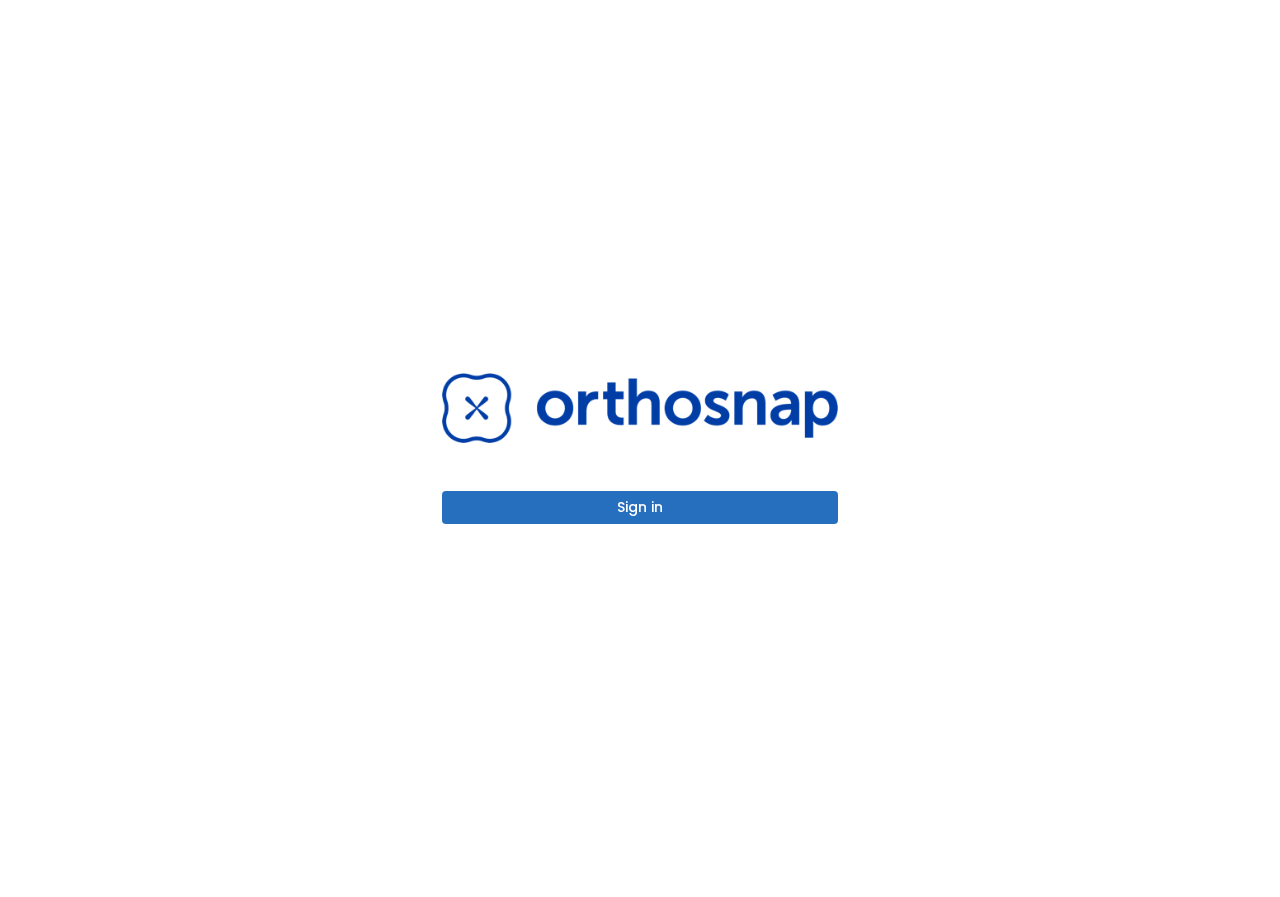 scroll, scrollTop: 0, scrollLeft: 0, axis: both 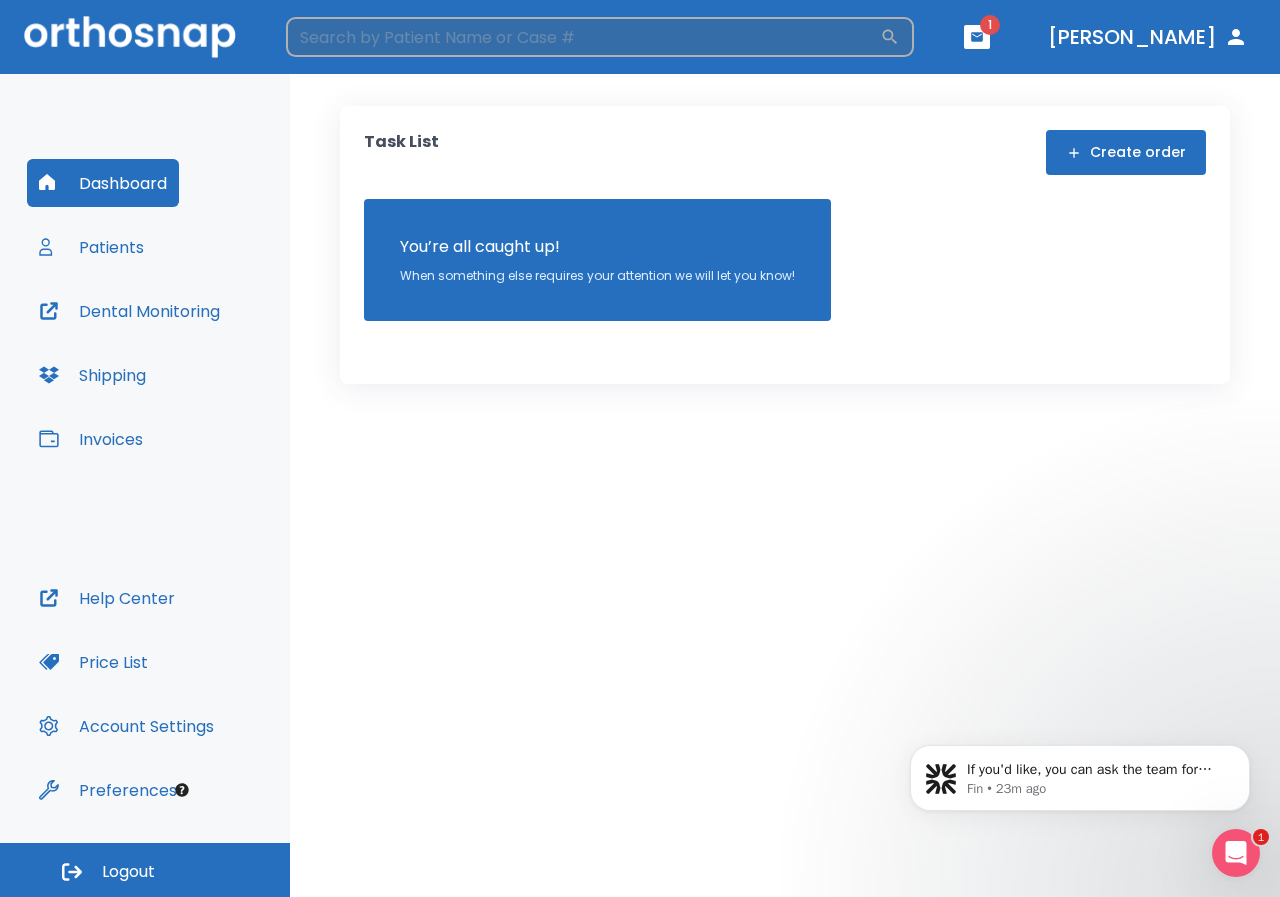 click at bounding box center (583, 37) 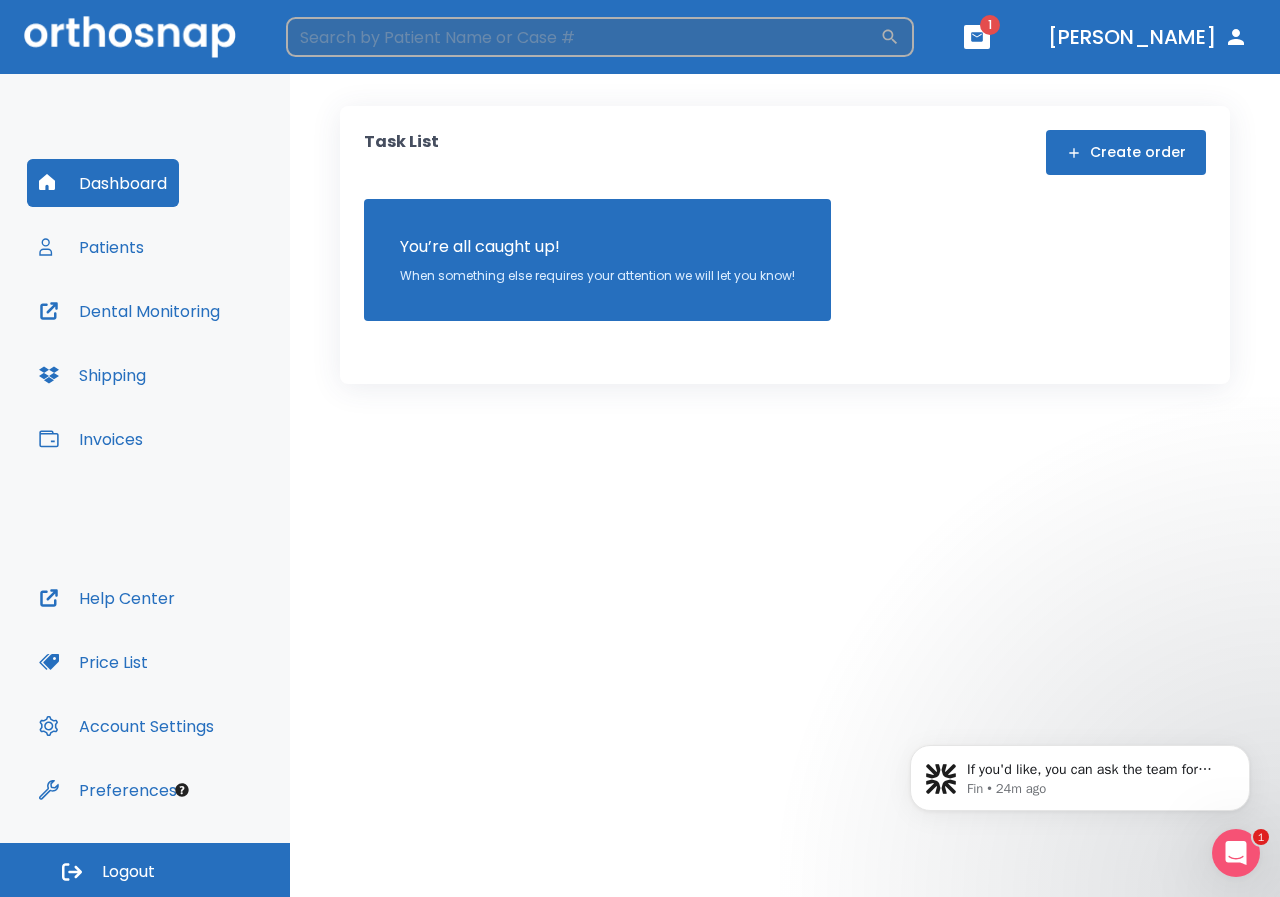 click at bounding box center [583, 37] 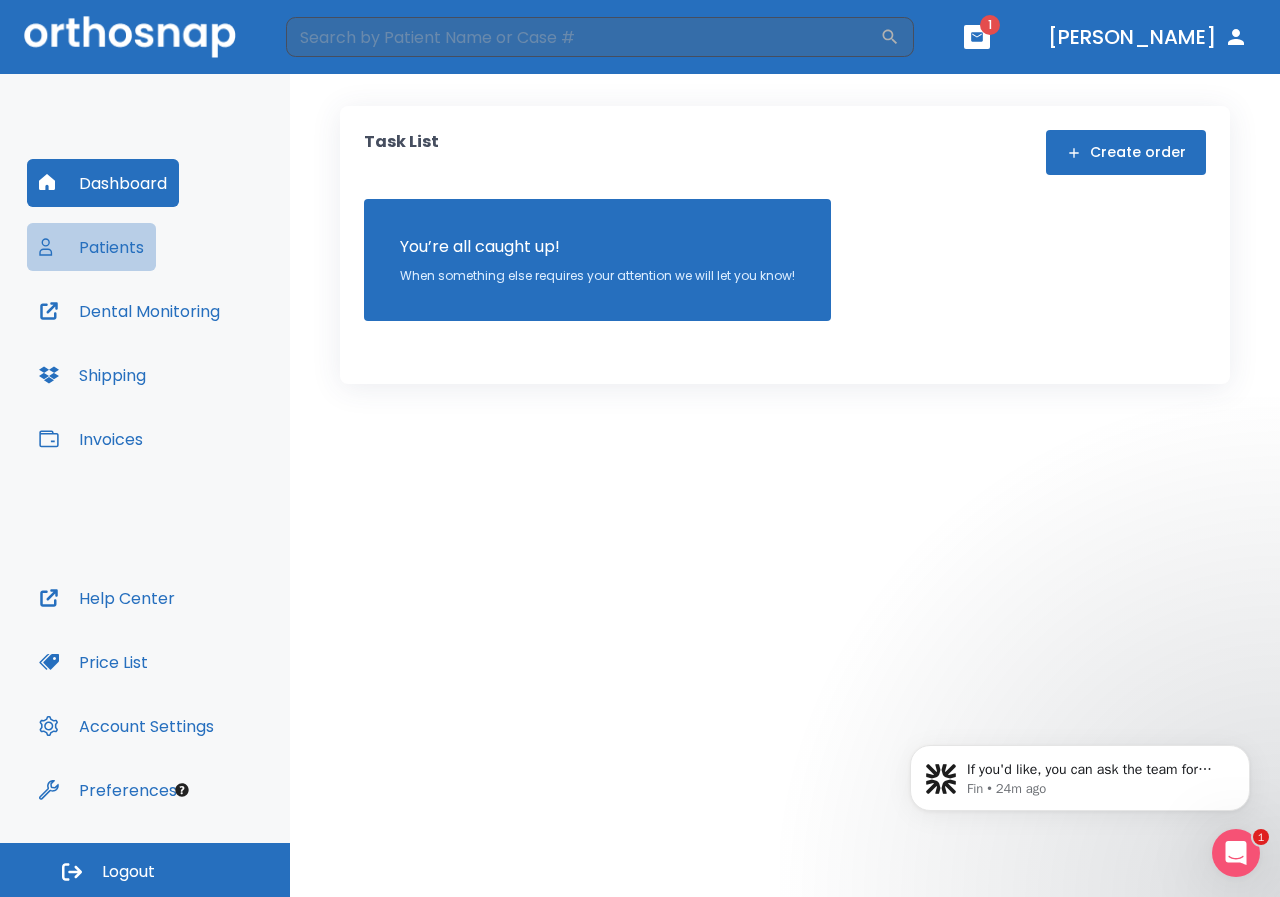 click on "Patients" at bounding box center (91, 247) 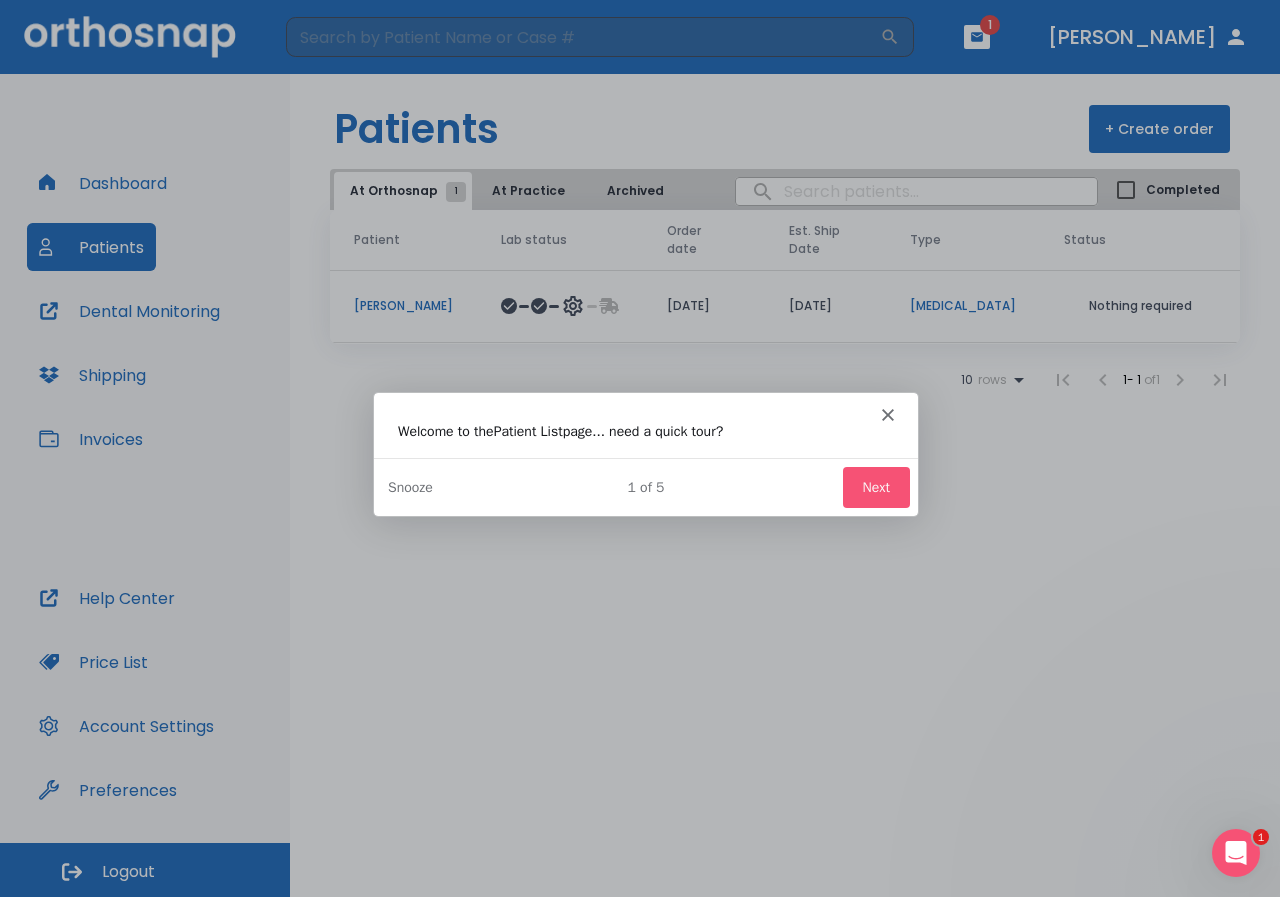 scroll, scrollTop: 0, scrollLeft: 0, axis: both 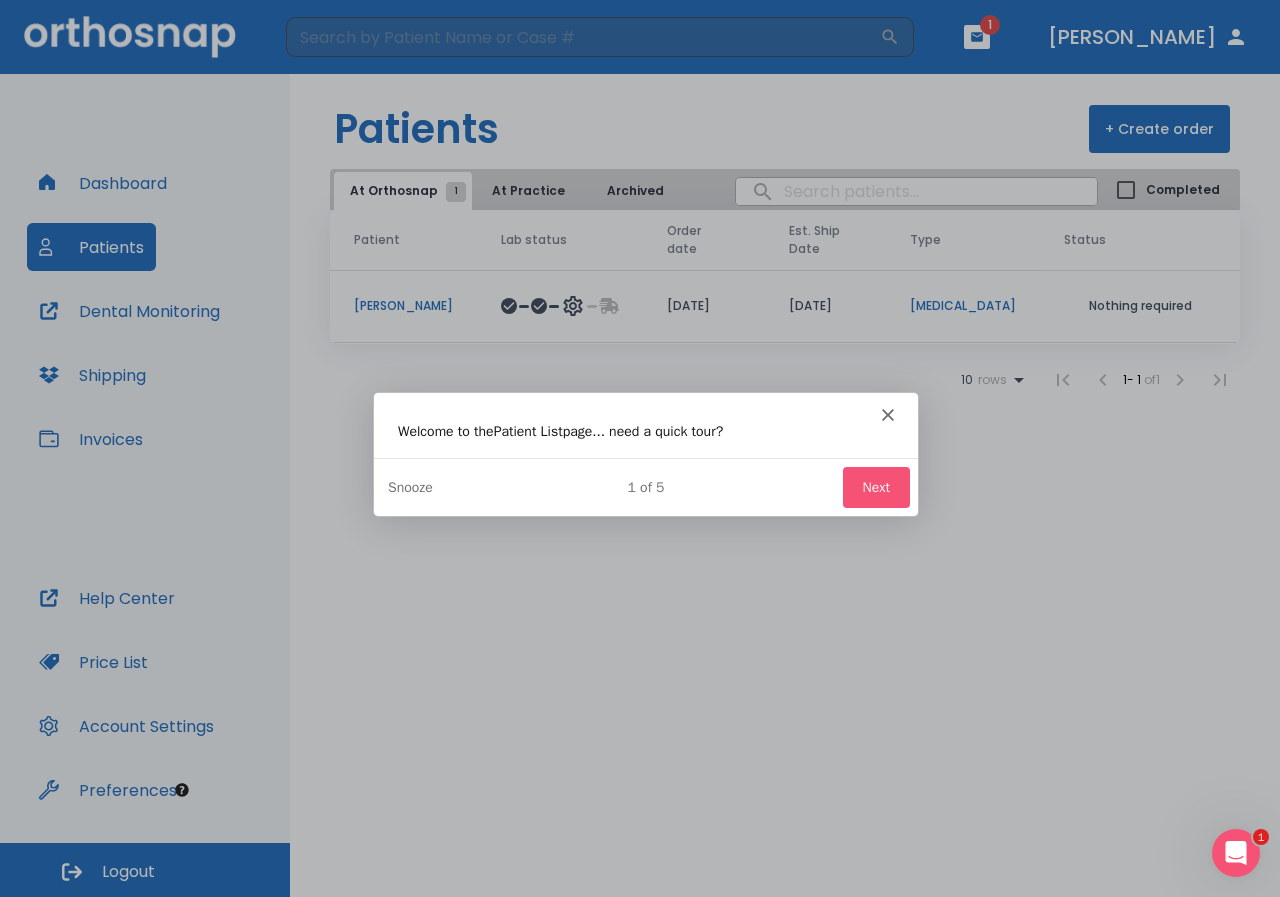click 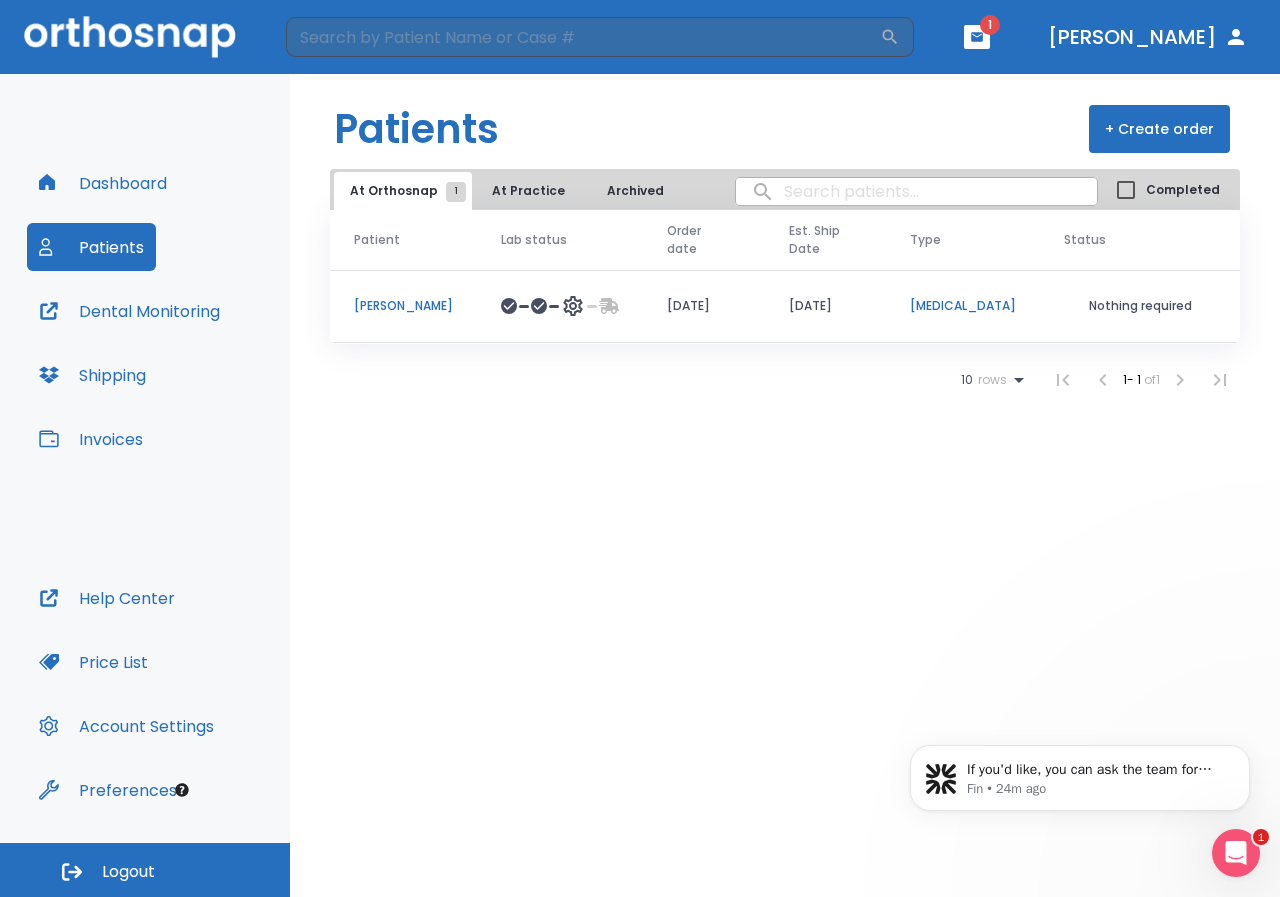 scroll, scrollTop: 0, scrollLeft: 0, axis: both 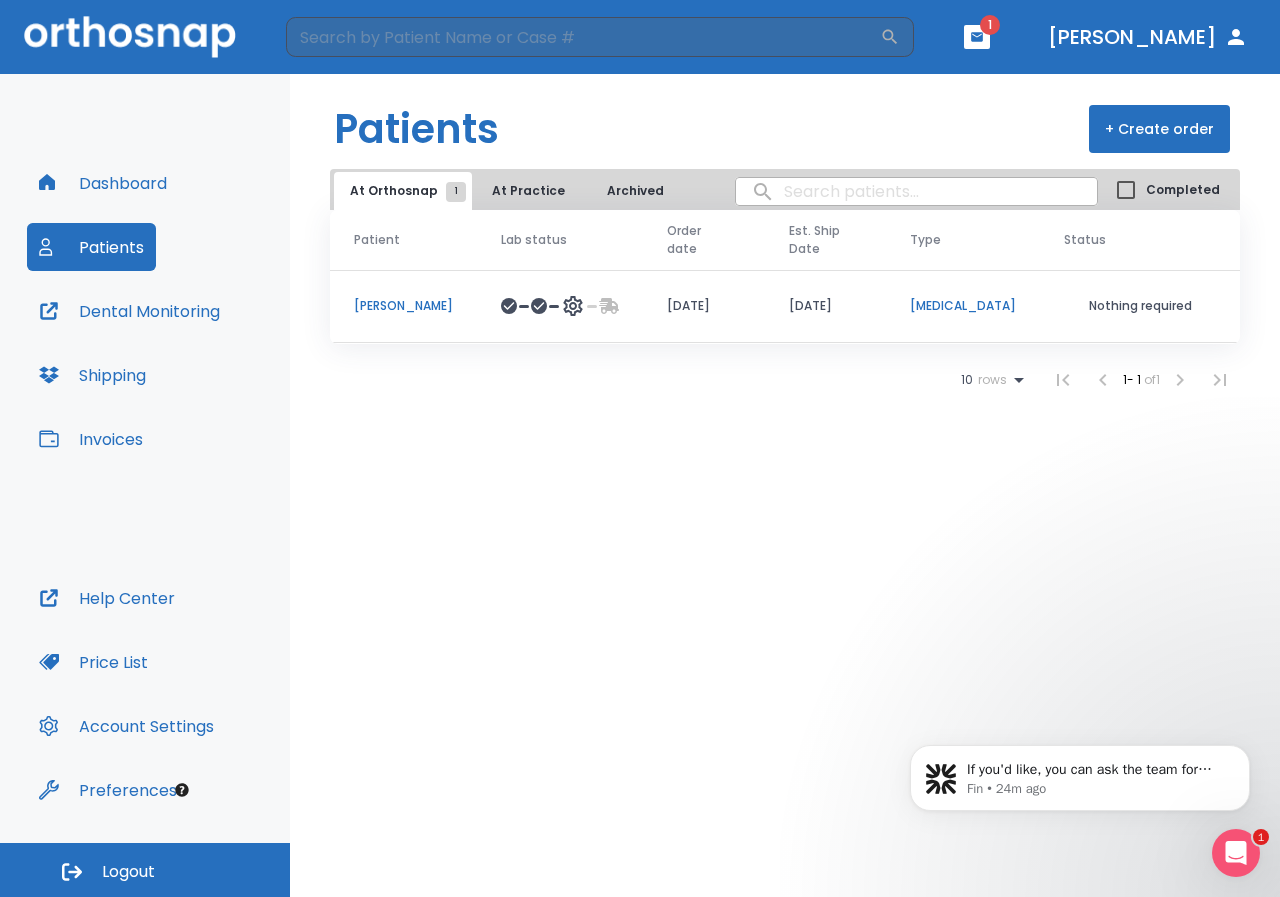 click on "[PERSON_NAME]" at bounding box center [403, 306] 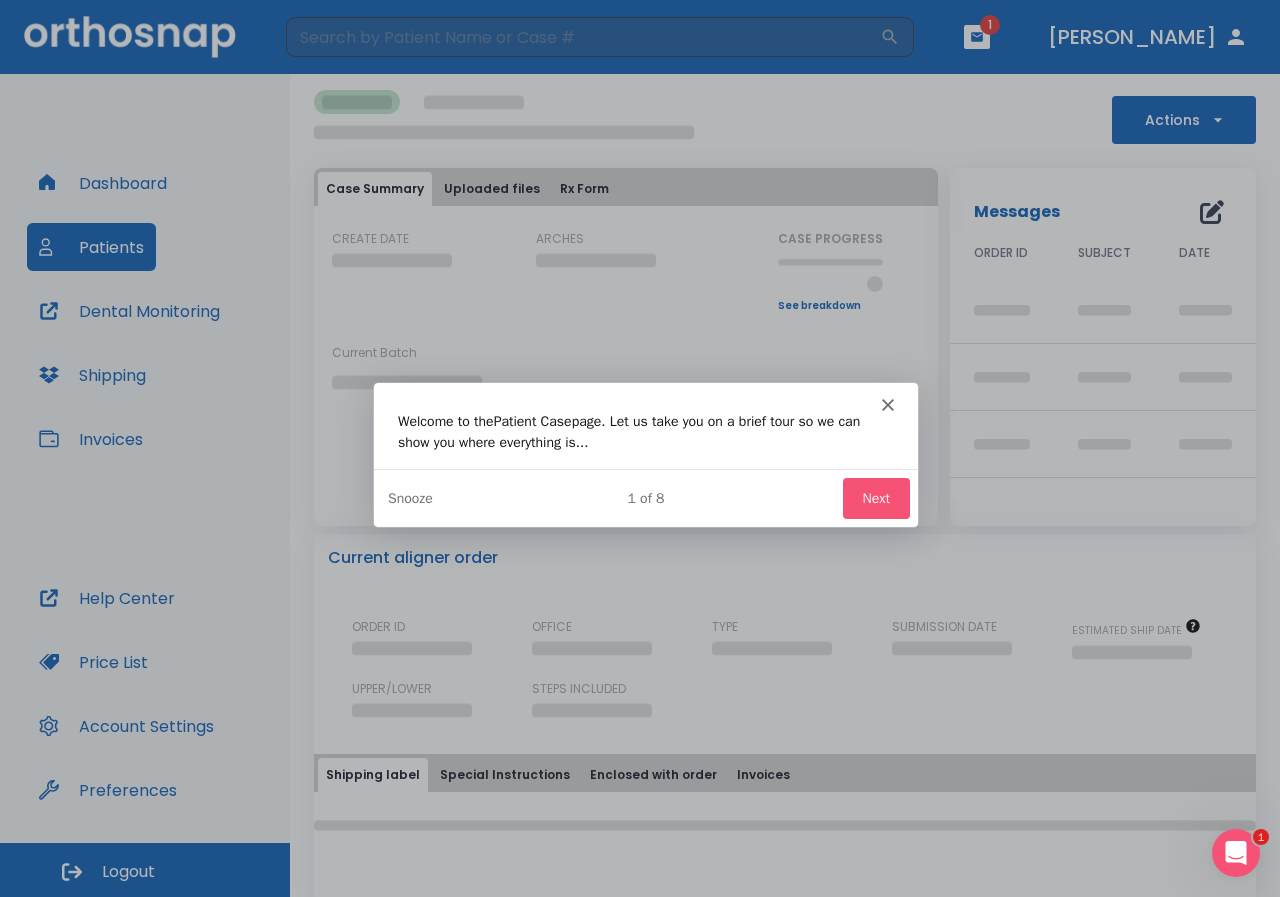 scroll, scrollTop: 0, scrollLeft: 0, axis: both 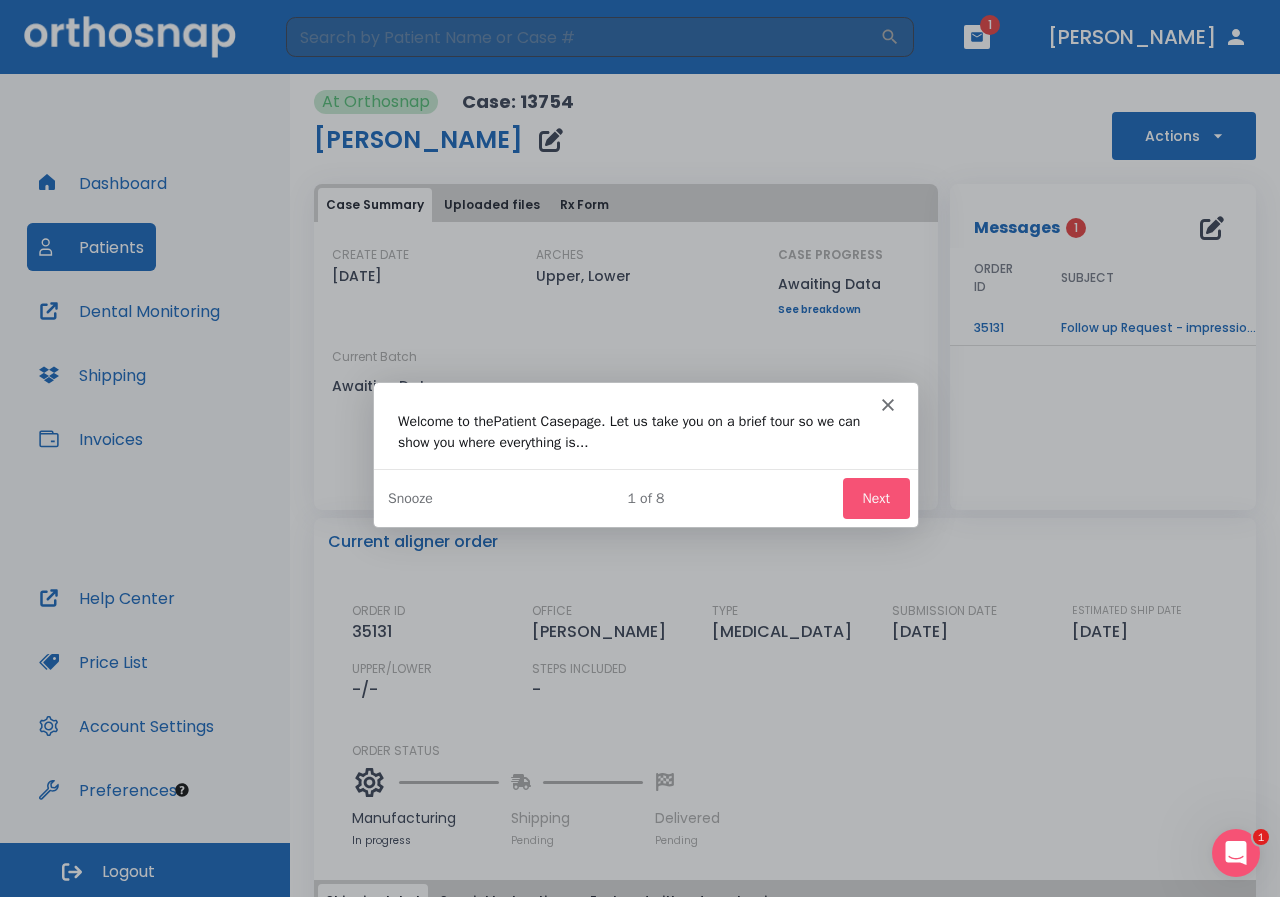 click 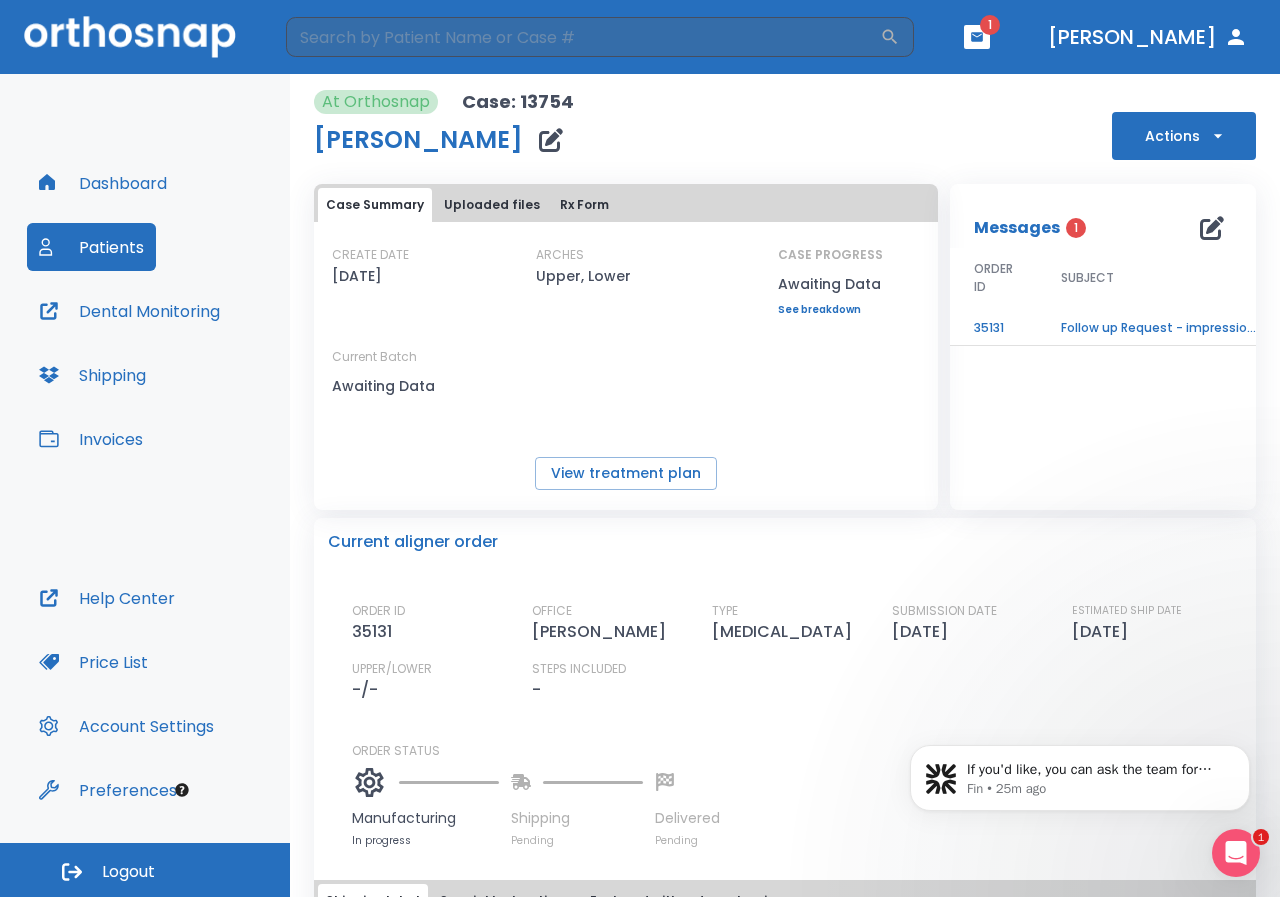 scroll, scrollTop: 0, scrollLeft: 0, axis: both 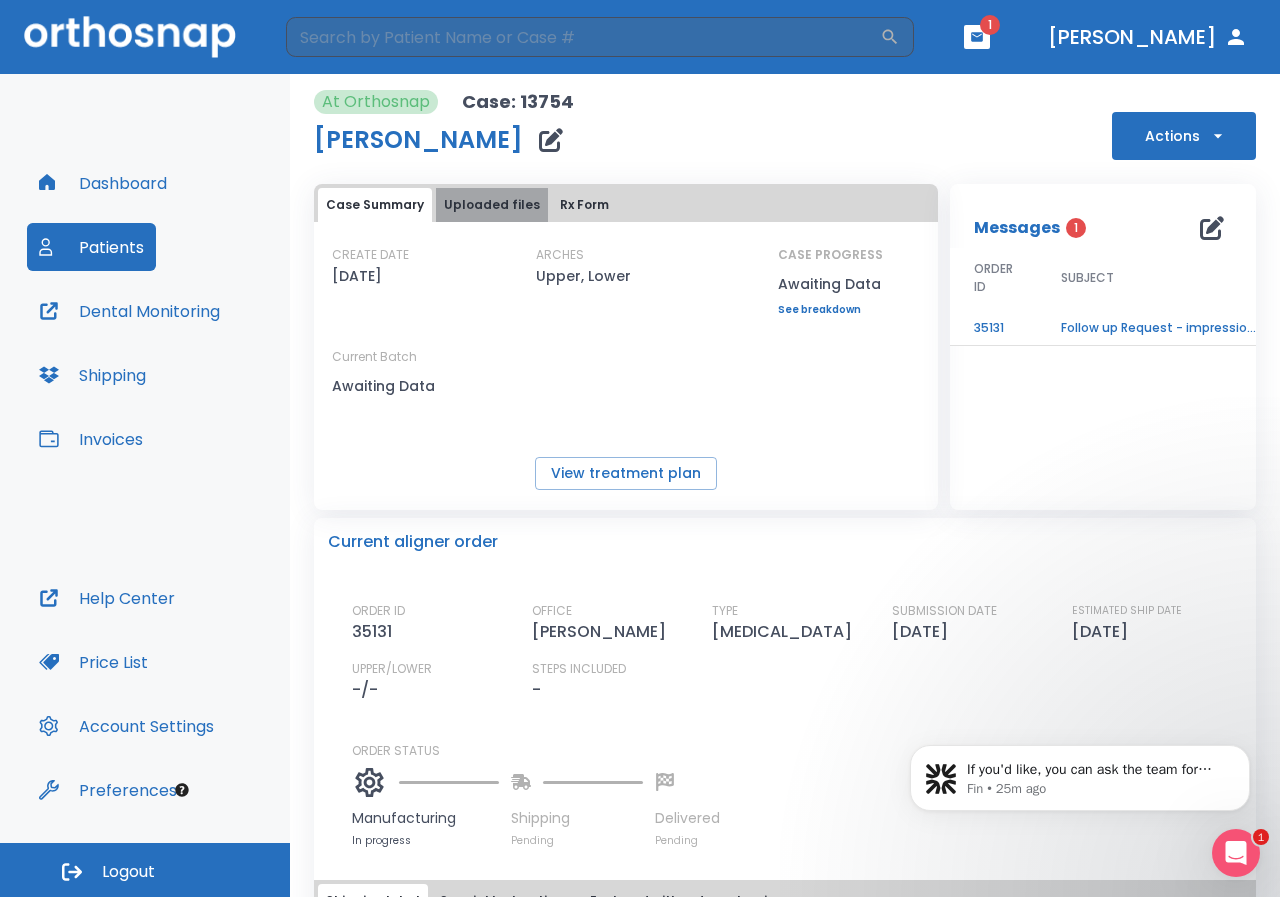 click on "Uploaded files" at bounding box center [492, 205] 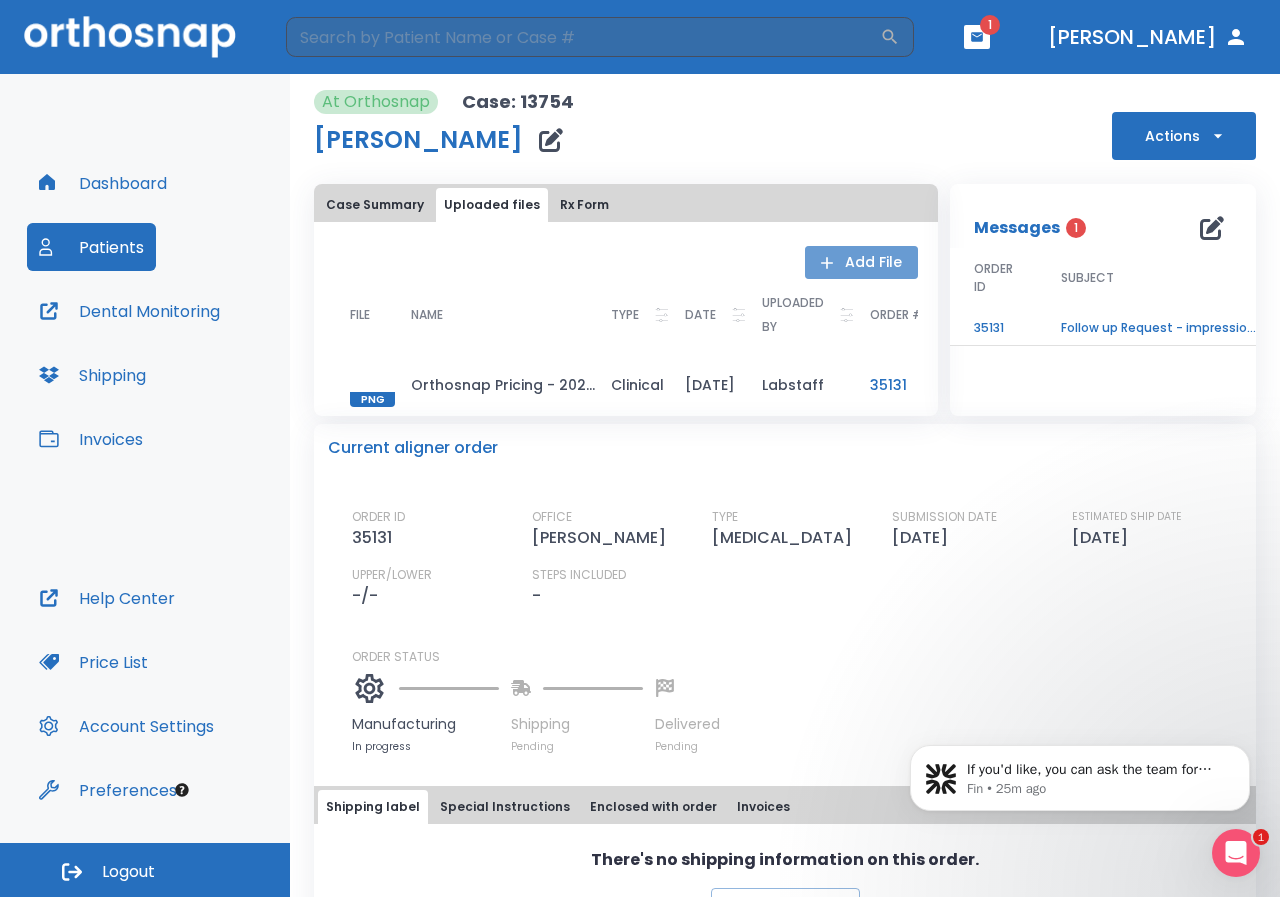 click on "Add File" at bounding box center [861, 262] 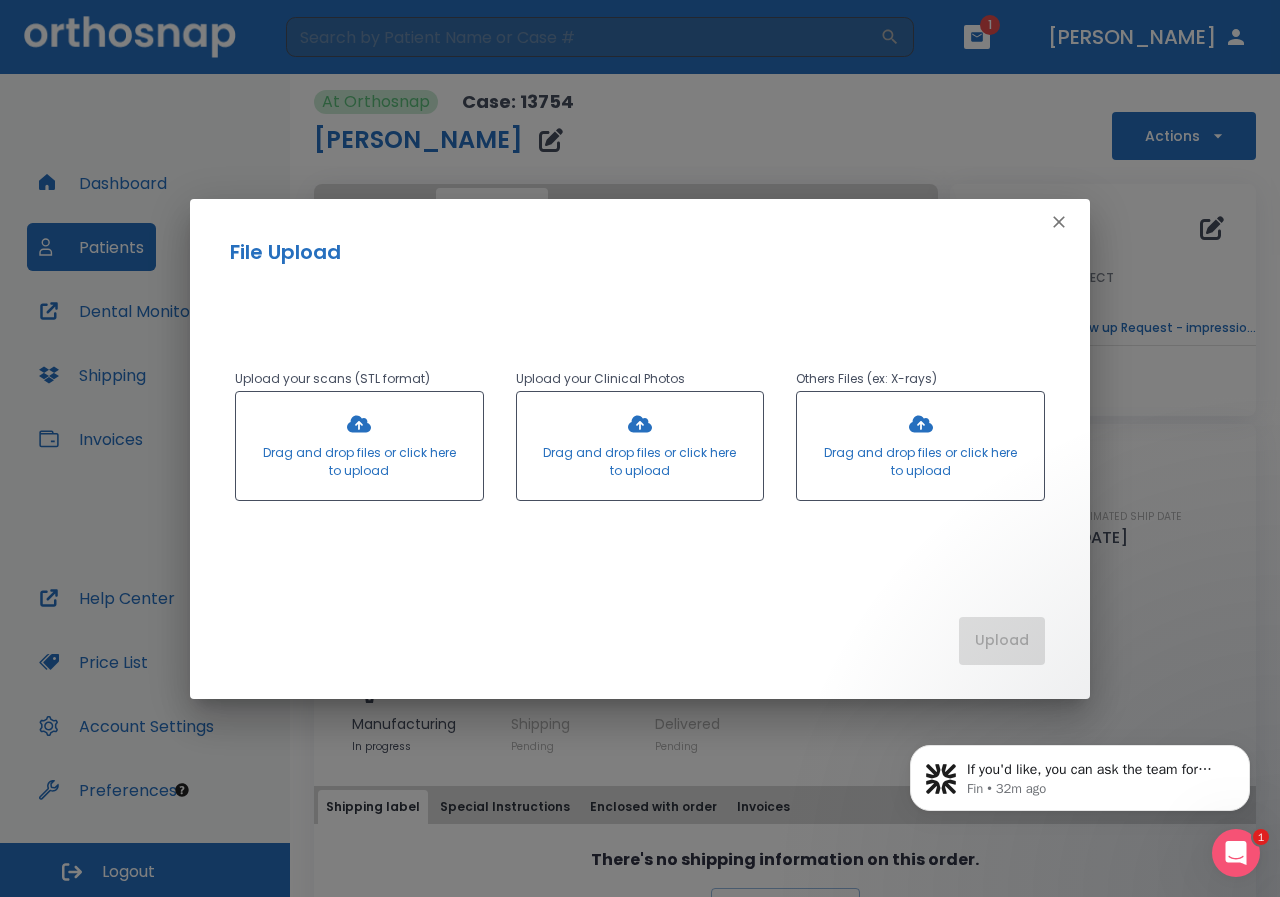click at bounding box center [359, 446] 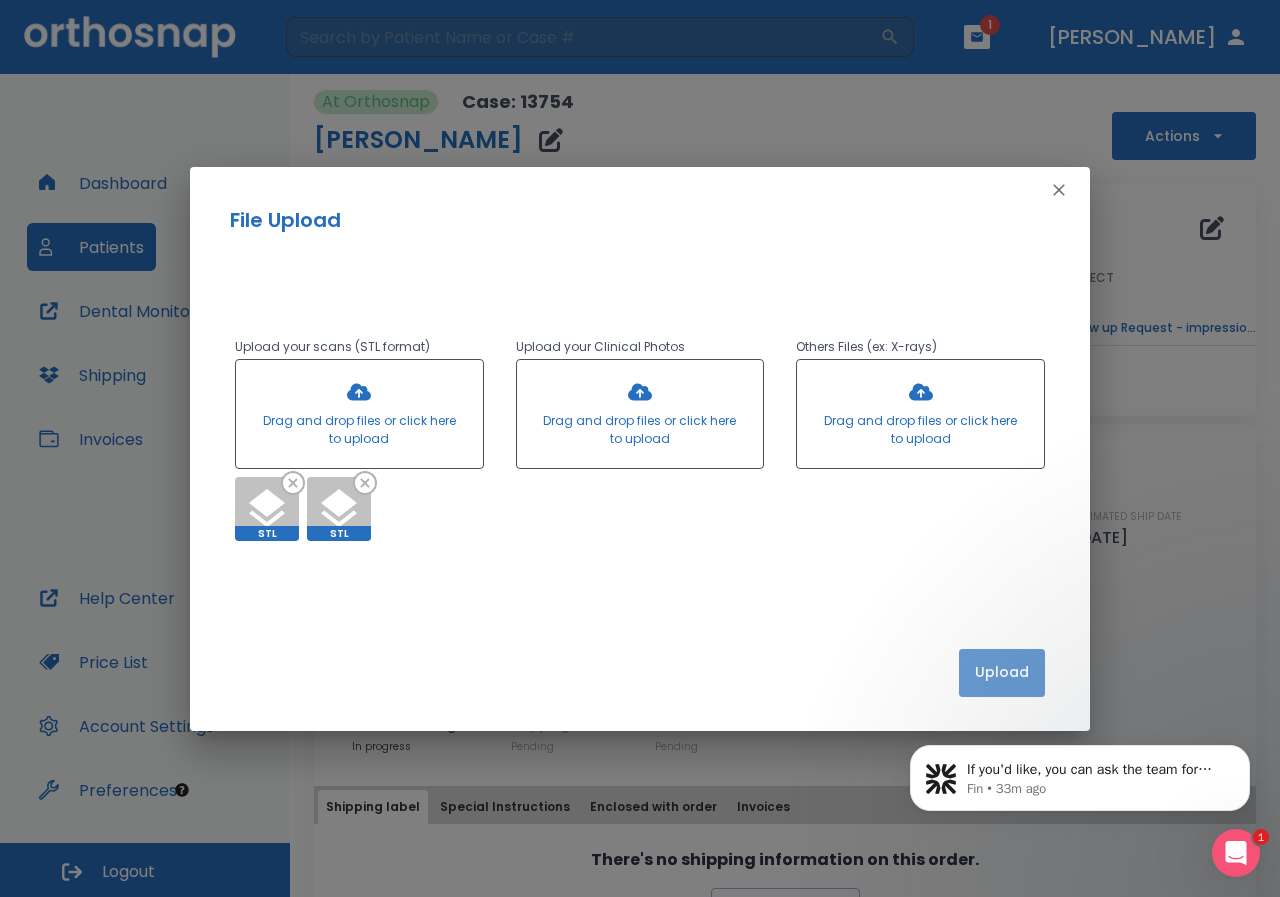 click on "Upload" at bounding box center (1002, 673) 